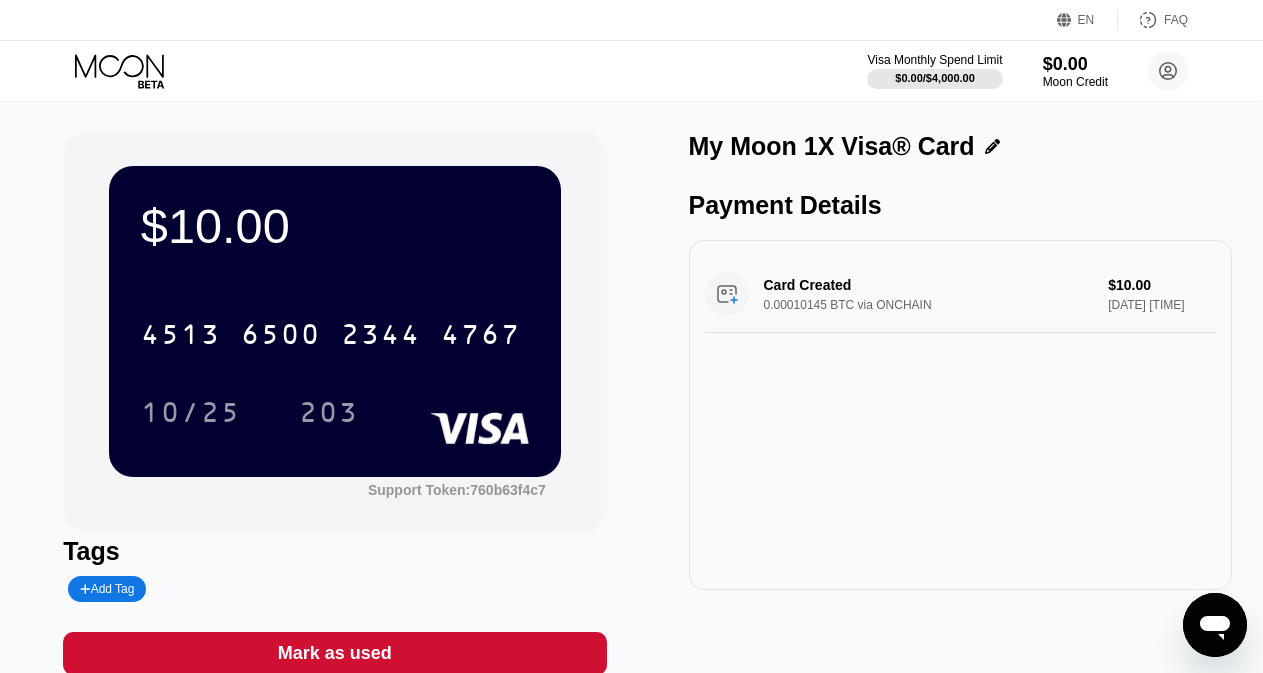 scroll, scrollTop: 0, scrollLeft: 0, axis: both 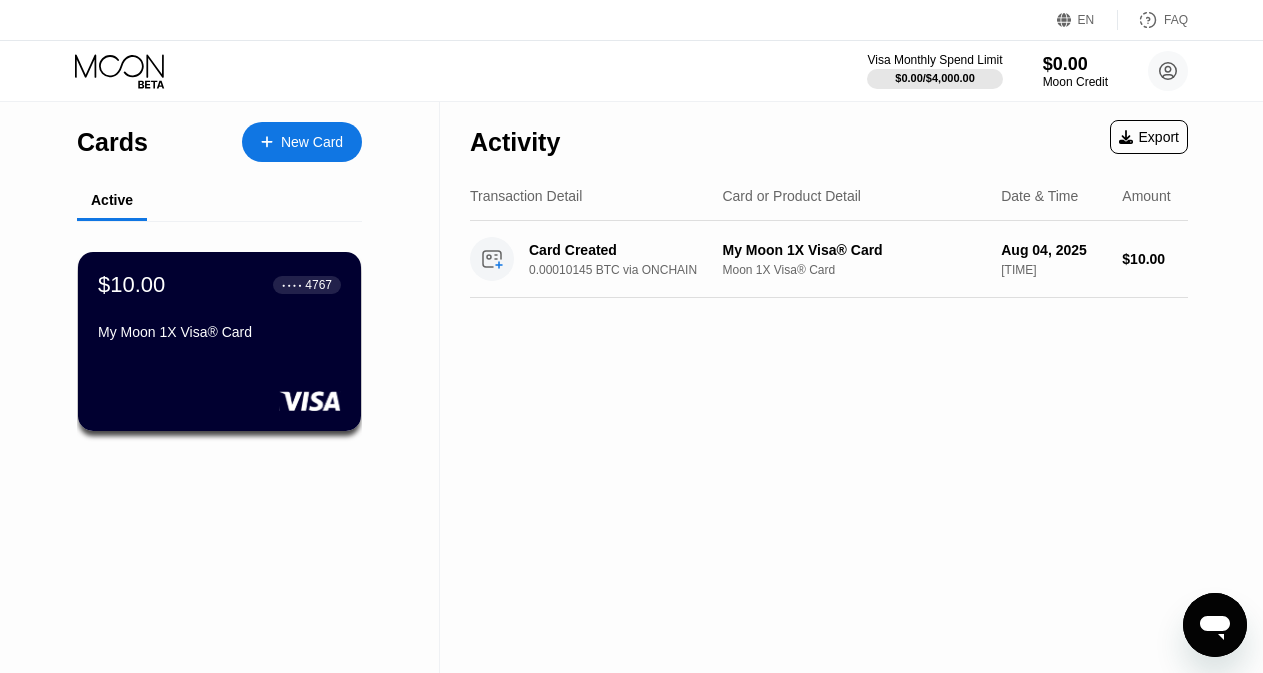 click on "New Card" at bounding box center [312, 142] 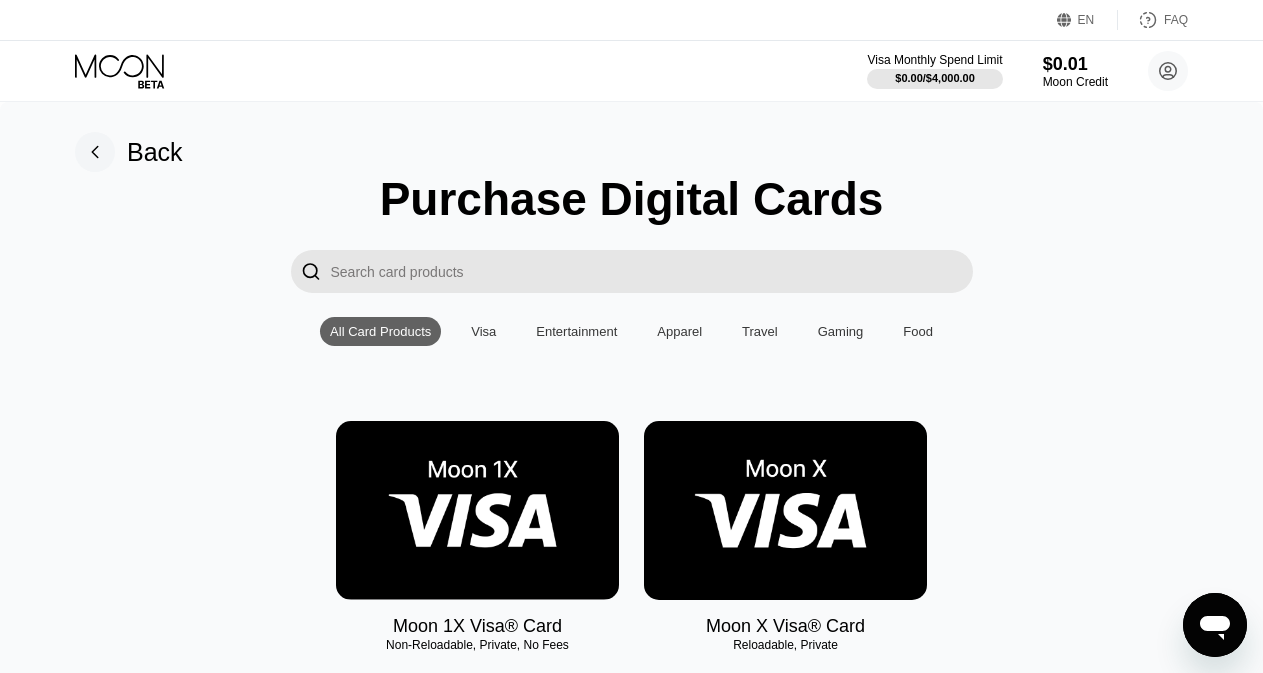 click at bounding box center (477, 510) 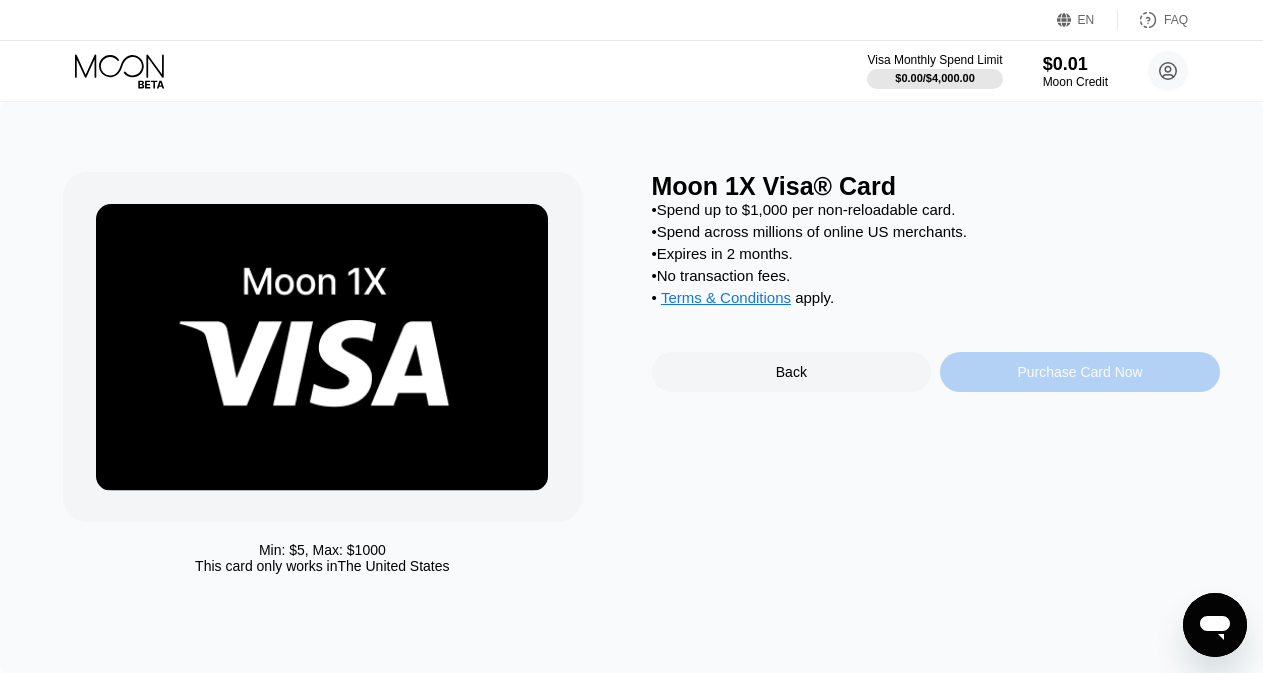 click on "Purchase Card Now" at bounding box center [1079, 372] 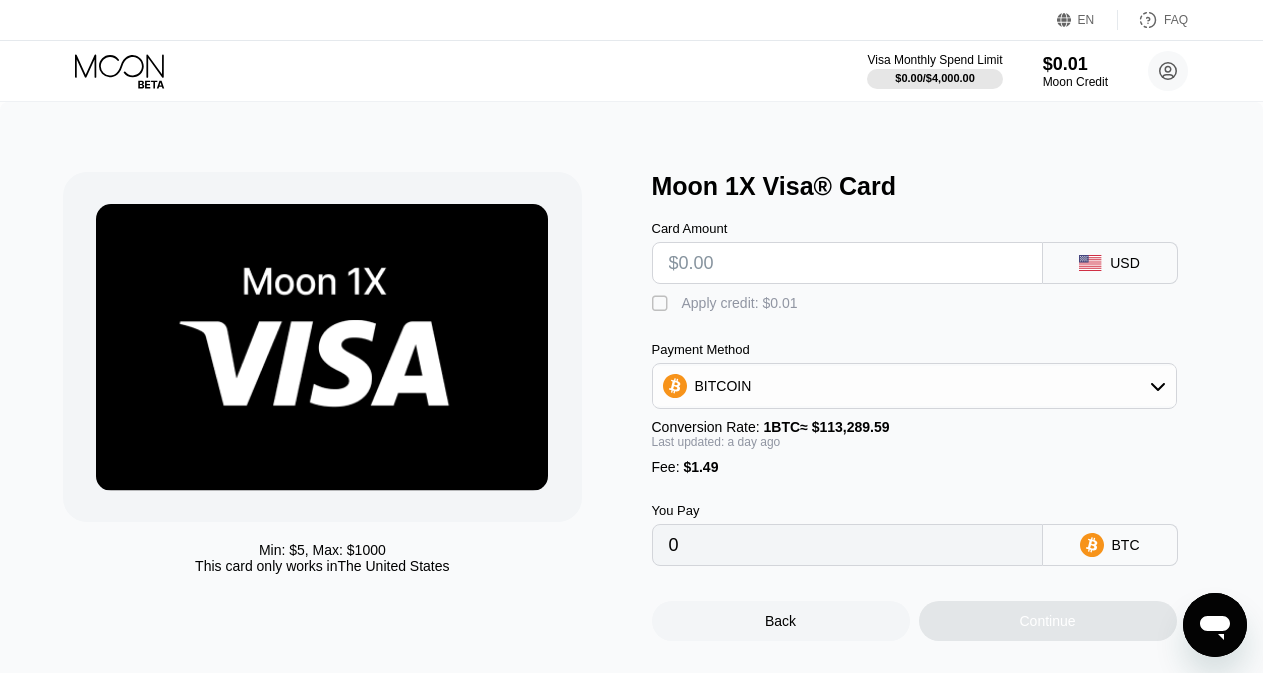 click at bounding box center (847, 263) 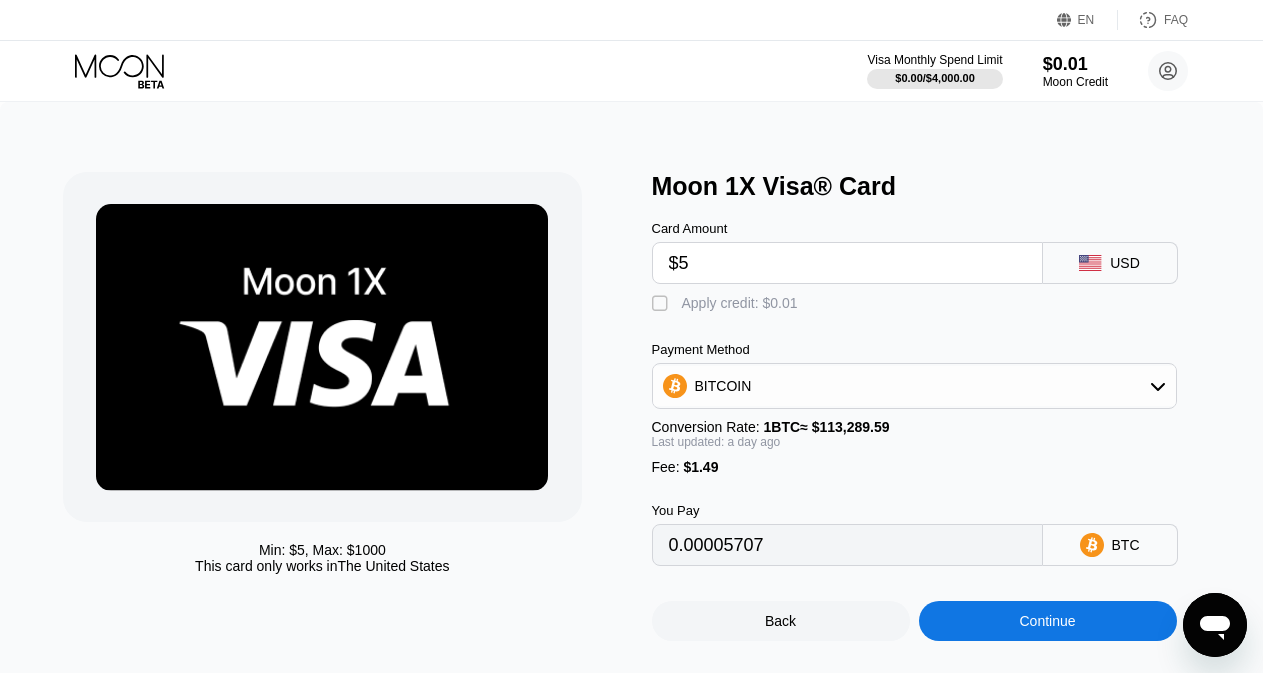 type on "0.00005707" 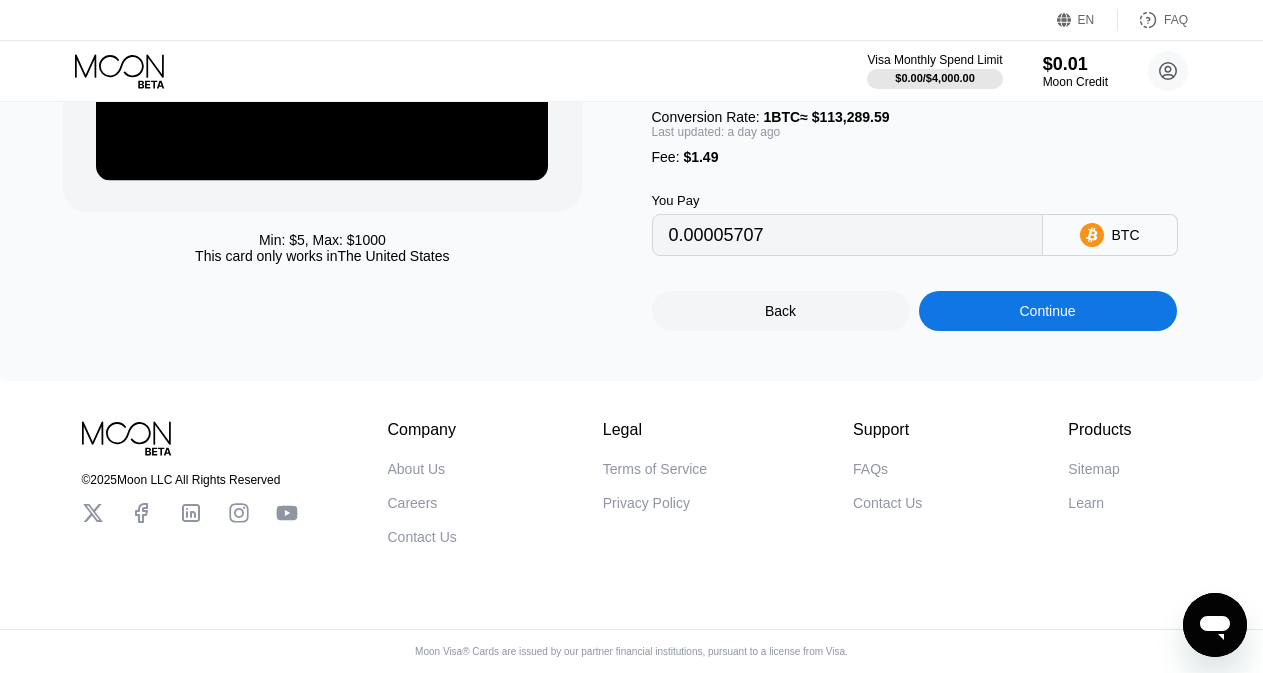scroll, scrollTop: 0, scrollLeft: 0, axis: both 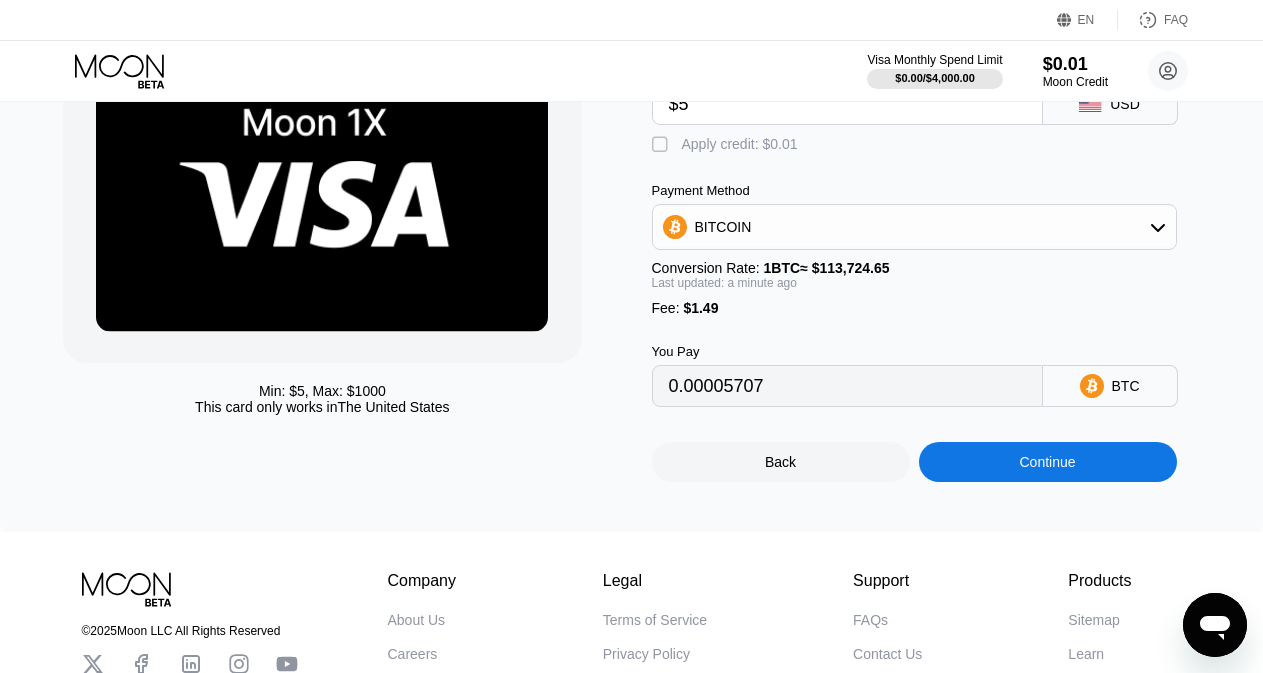 click on "Continue" at bounding box center [1048, 462] 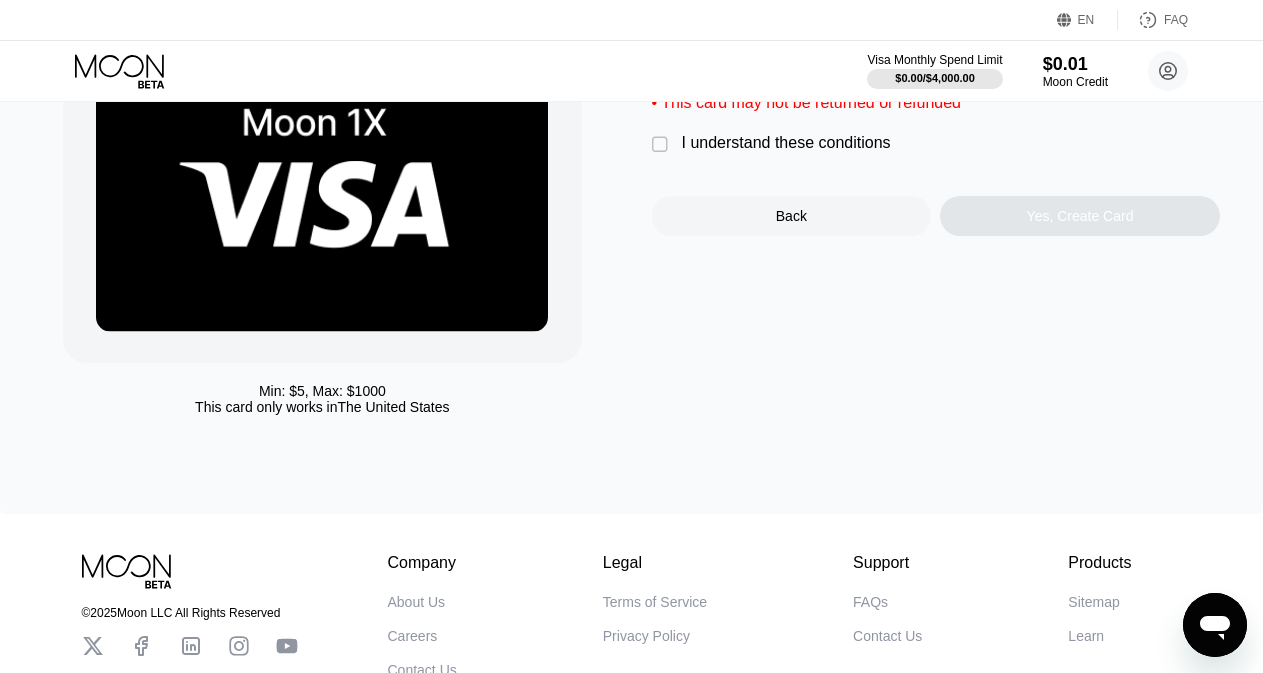scroll, scrollTop: 0, scrollLeft: 0, axis: both 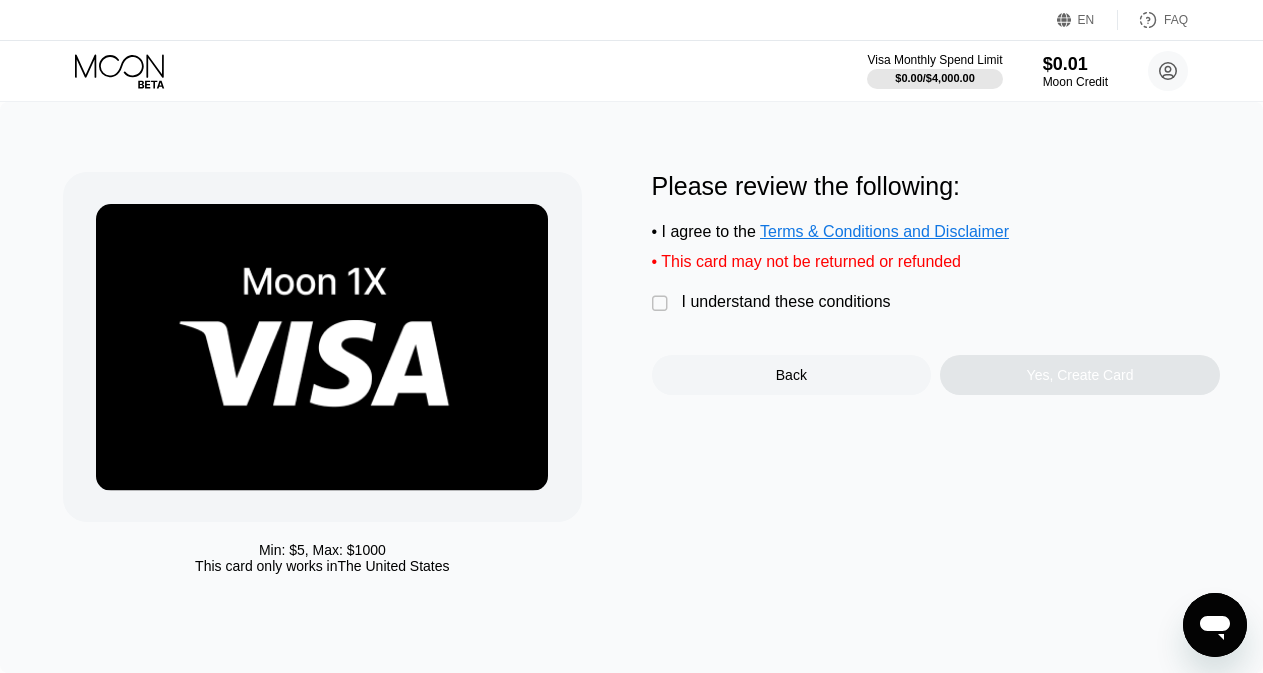 click on "" at bounding box center [662, 304] 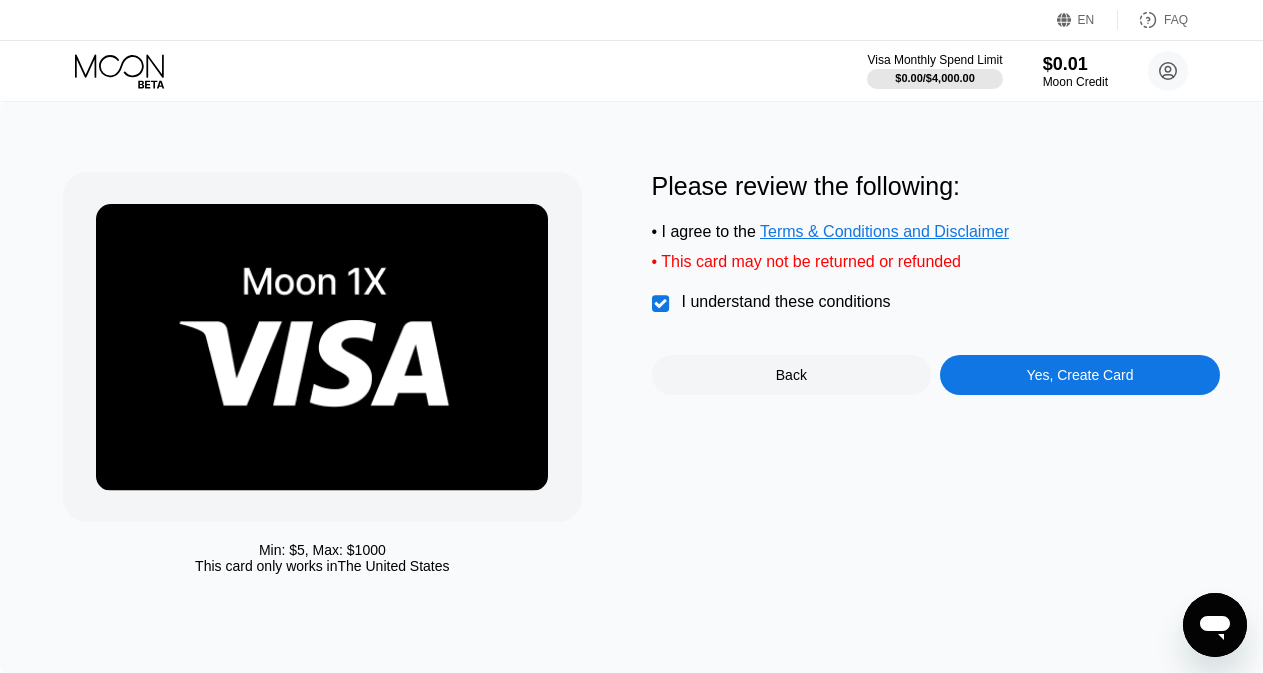 click on "Yes, Create Card" at bounding box center [1080, 375] 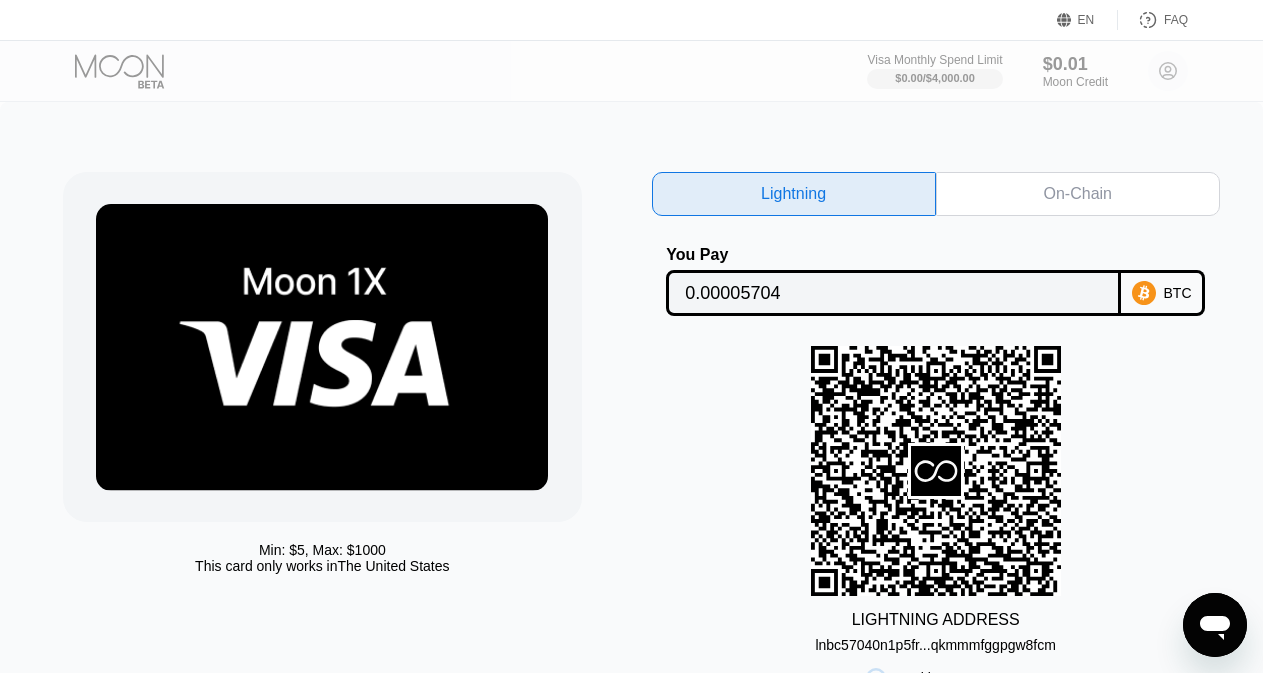 click on "On-Chain" at bounding box center [1078, 194] 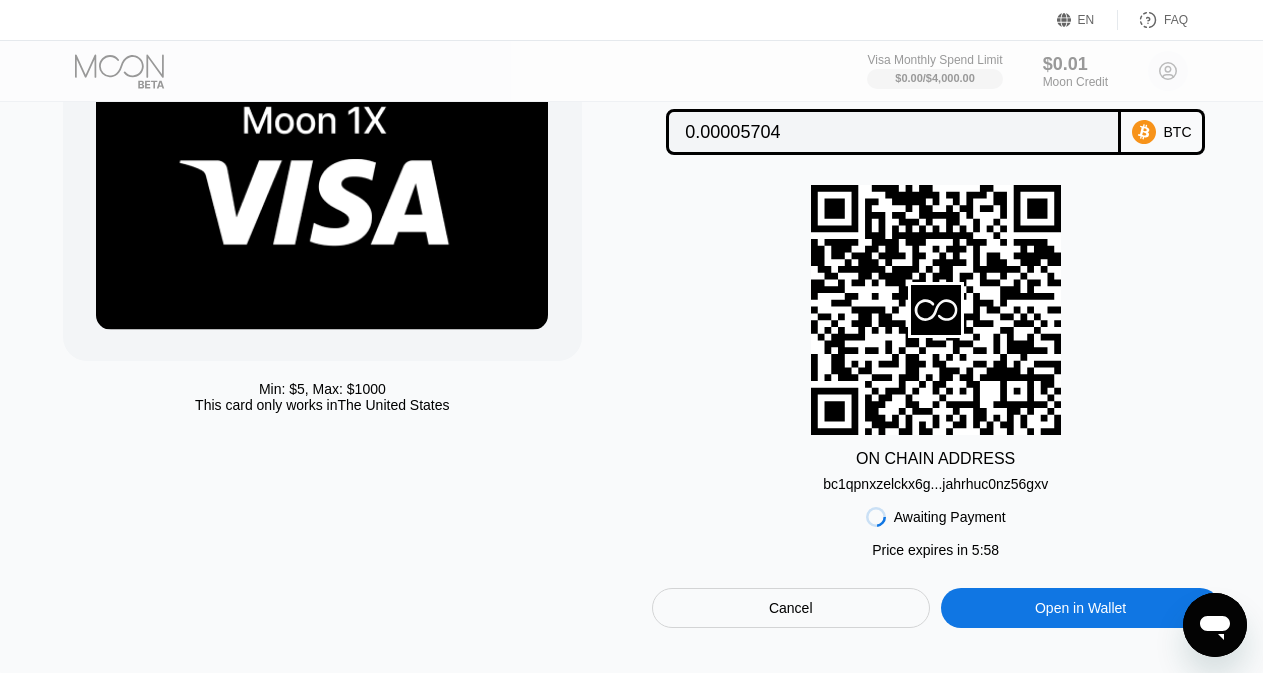 scroll, scrollTop: 162, scrollLeft: 0, axis: vertical 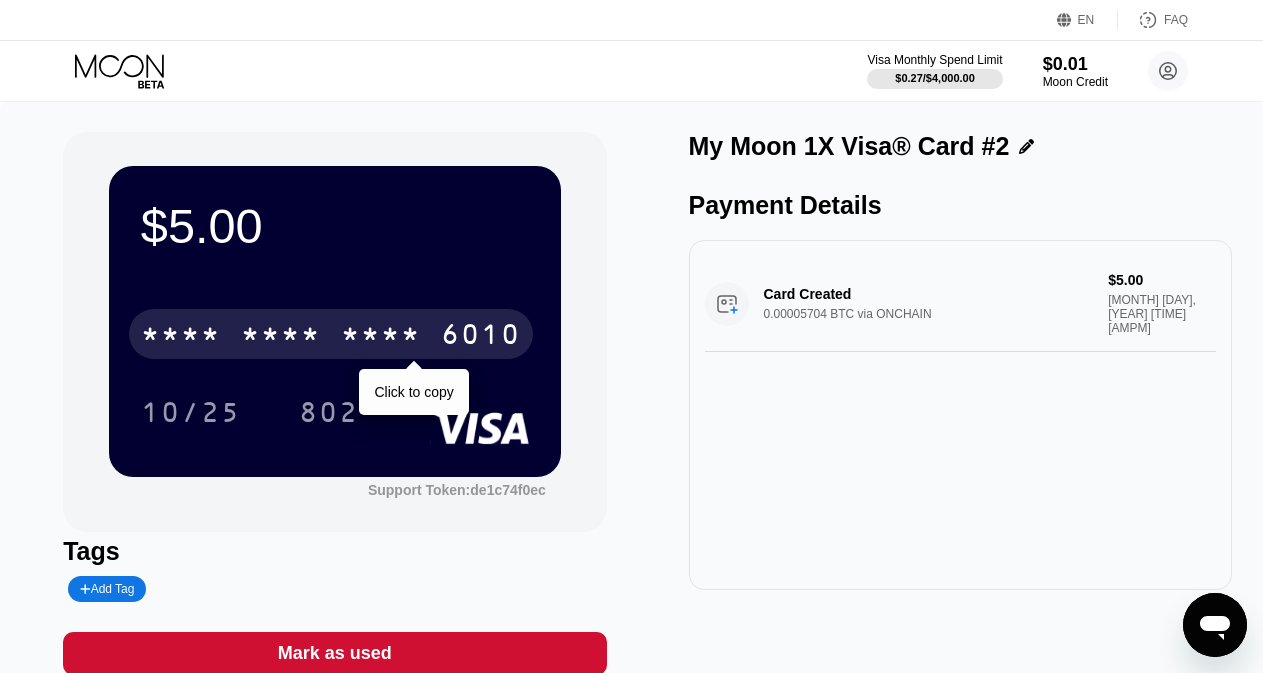 click on "* * * *" at bounding box center (281, 337) 